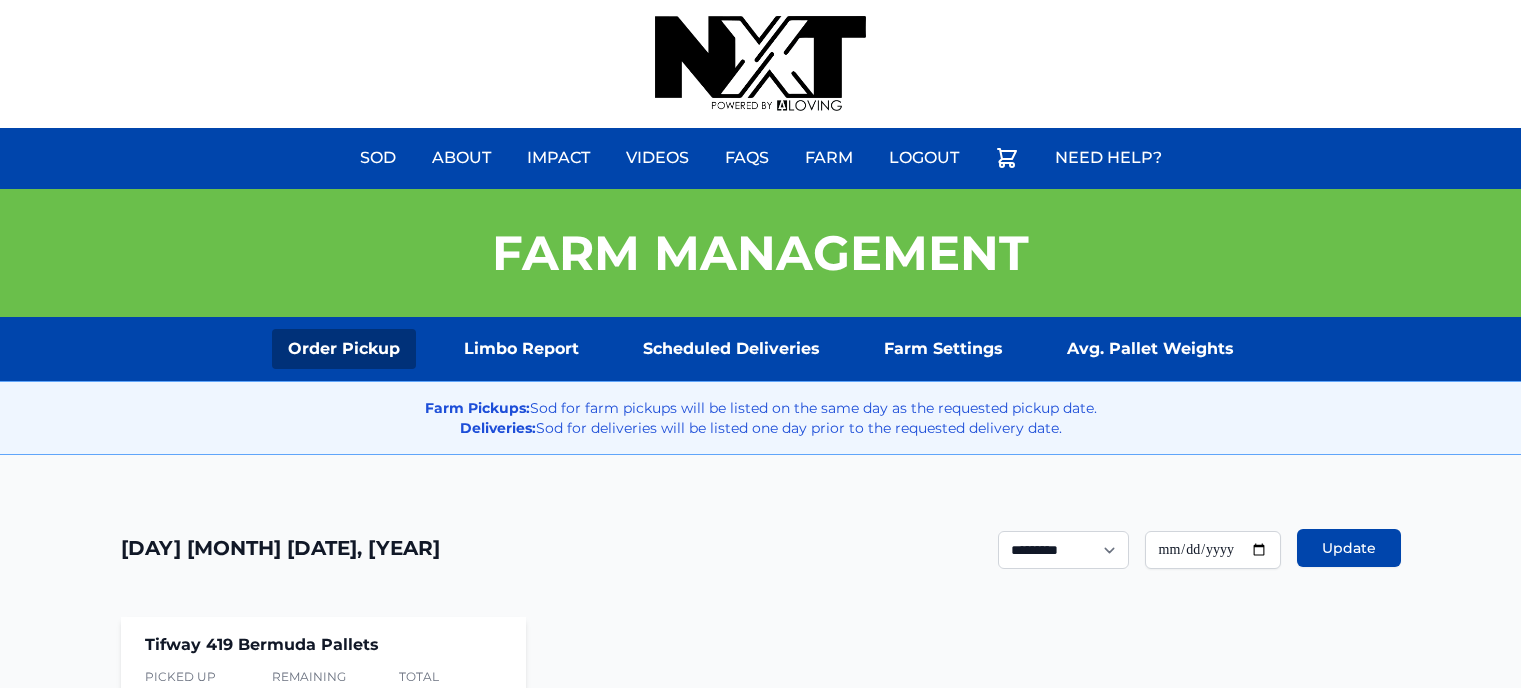 scroll, scrollTop: 0, scrollLeft: 0, axis: both 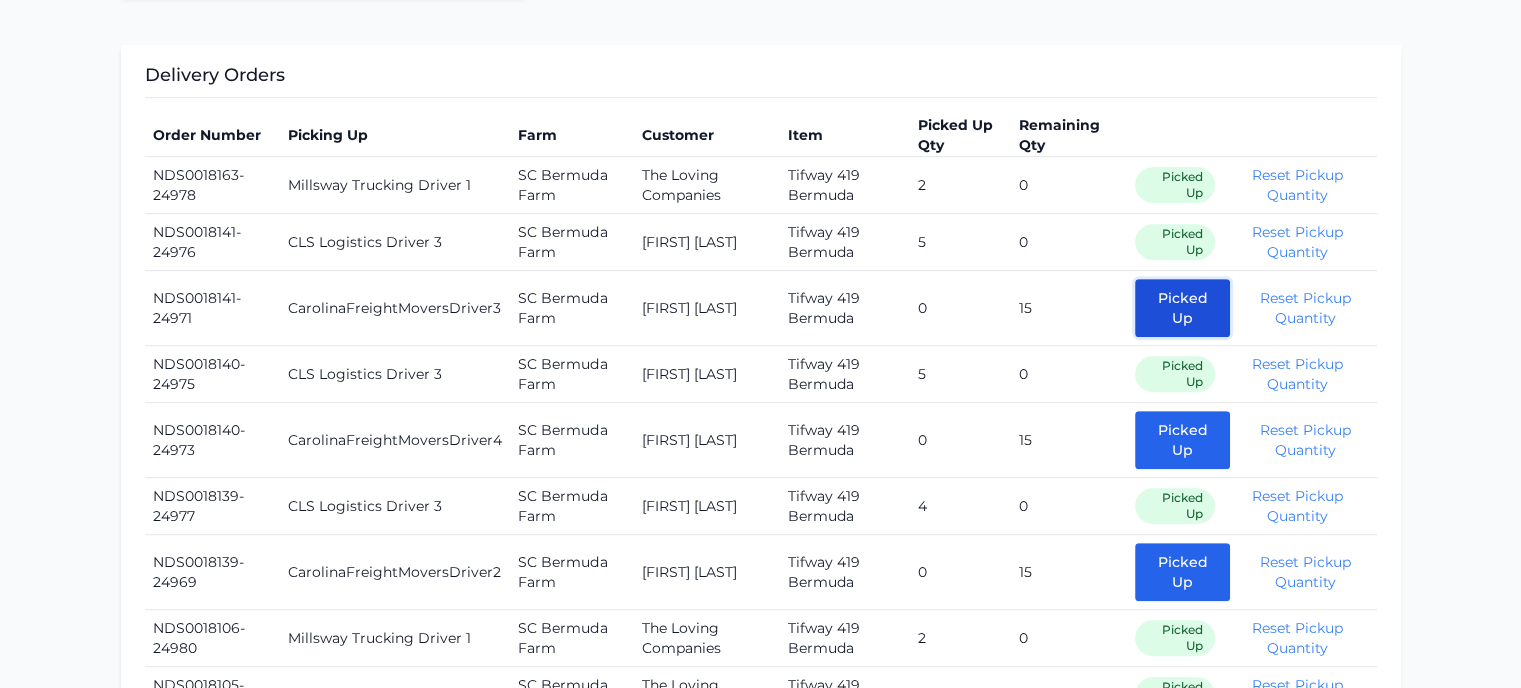 click on "Picked
Up" at bounding box center (1182, 308) 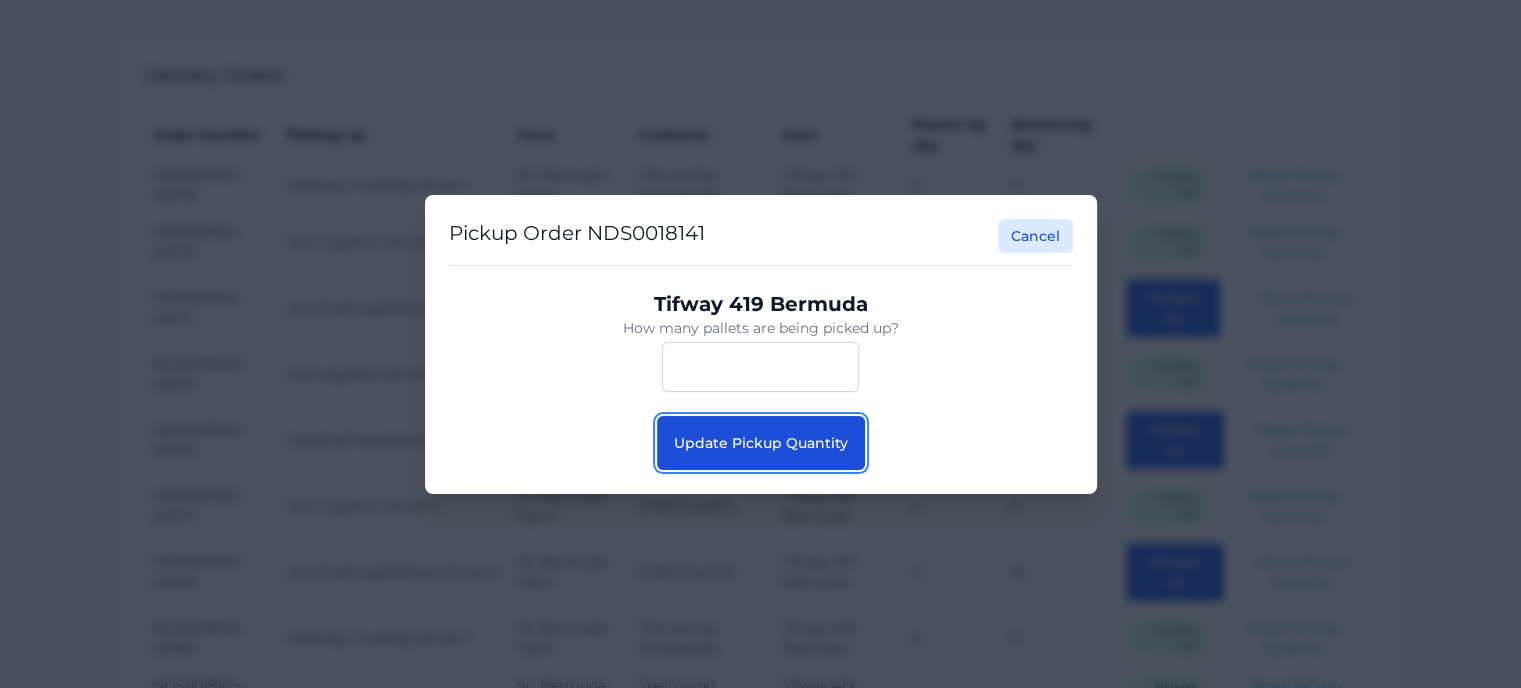 click on "Update Pickup Quantity" at bounding box center (761, 443) 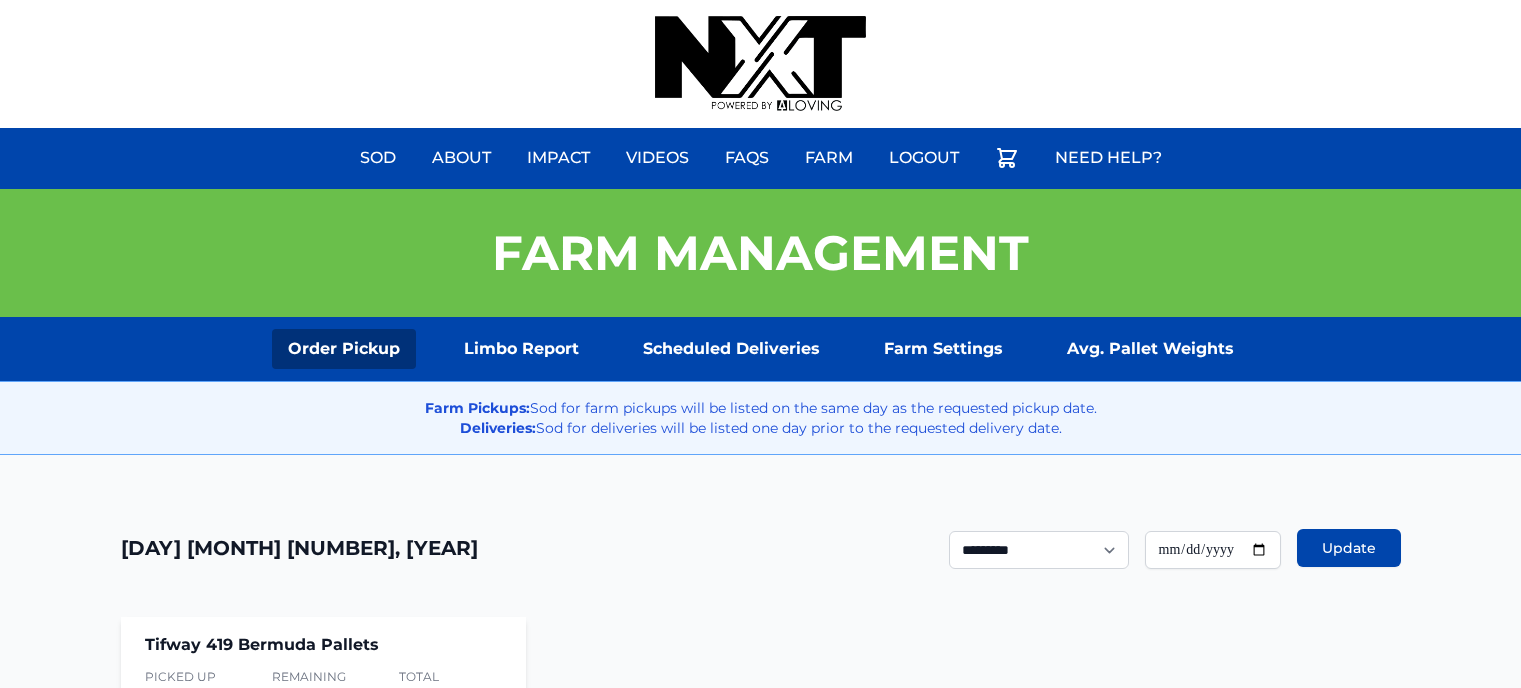 scroll, scrollTop: 0, scrollLeft: 0, axis: both 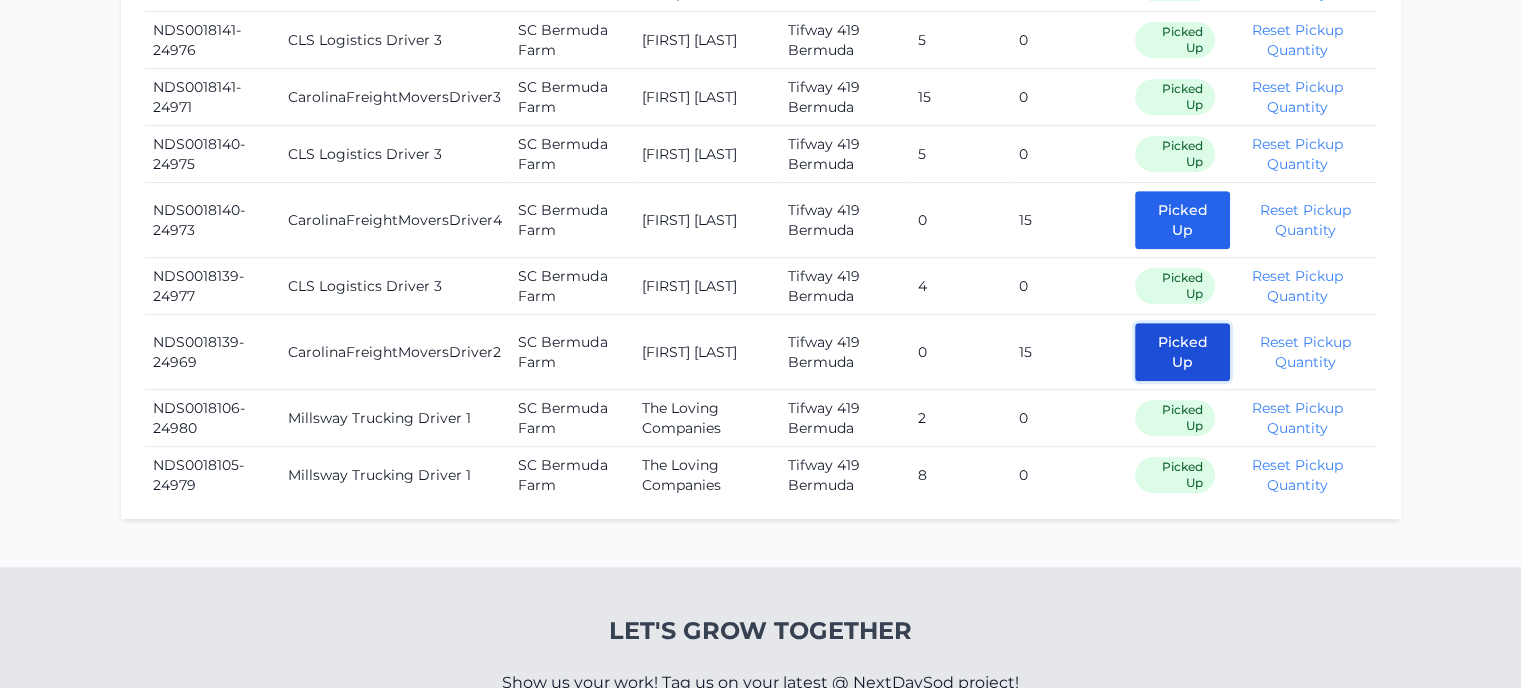 click on "Picked
Up" at bounding box center (1182, 352) 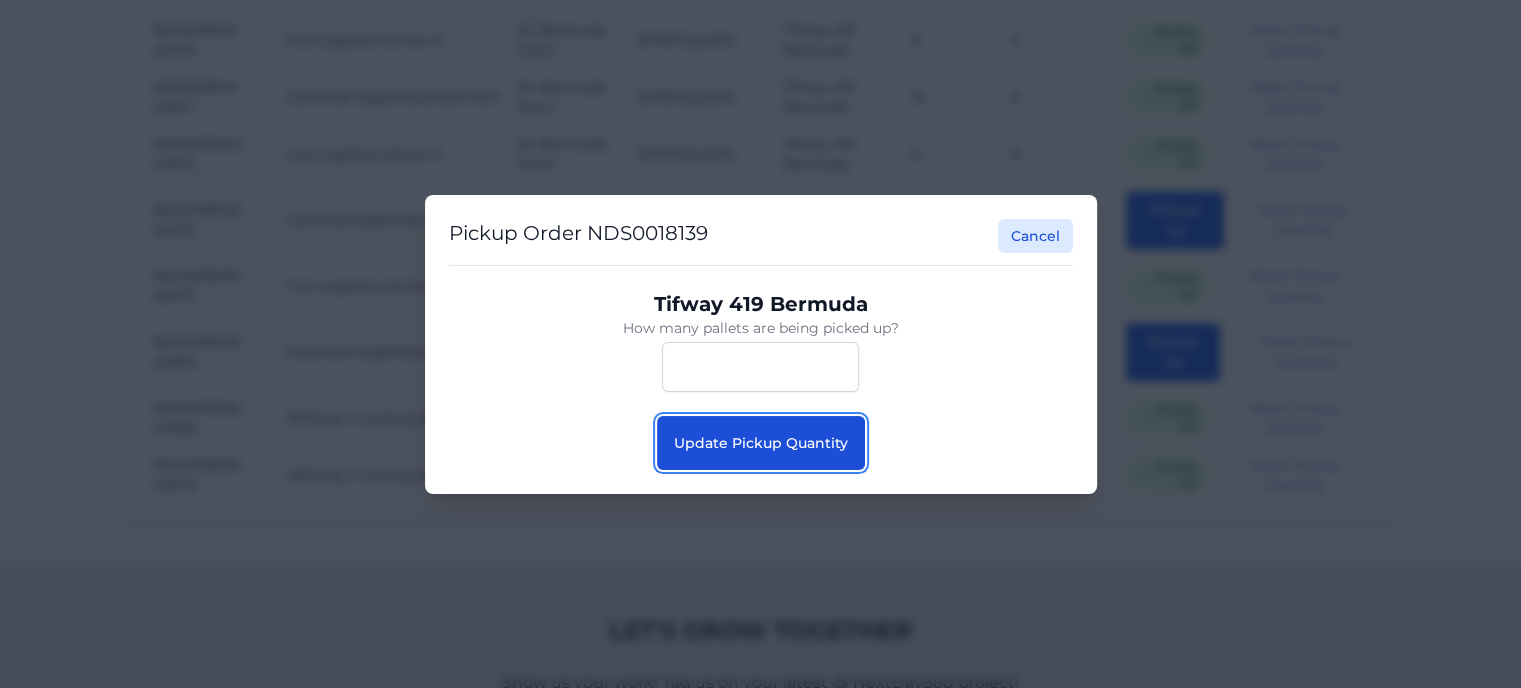 click on "Update Pickup Quantity" at bounding box center (761, 443) 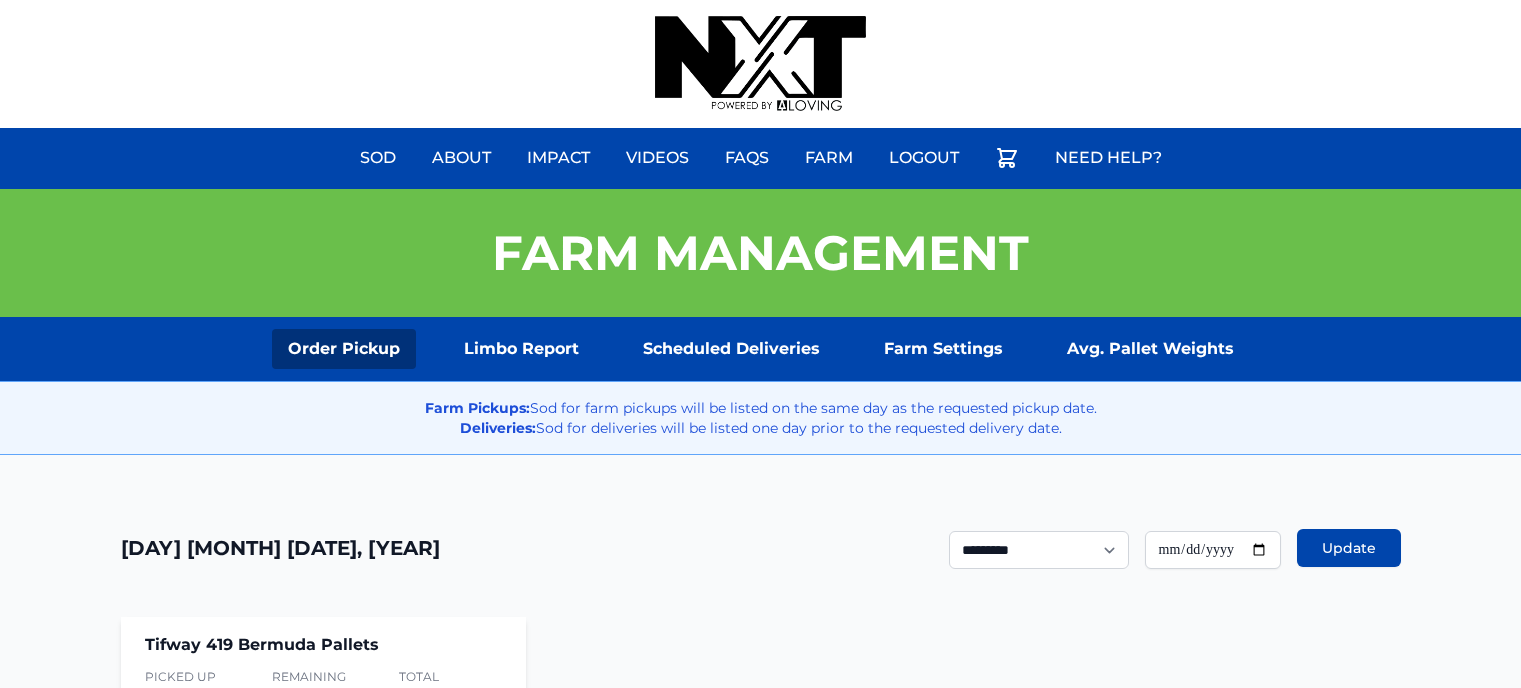 scroll, scrollTop: 0, scrollLeft: 0, axis: both 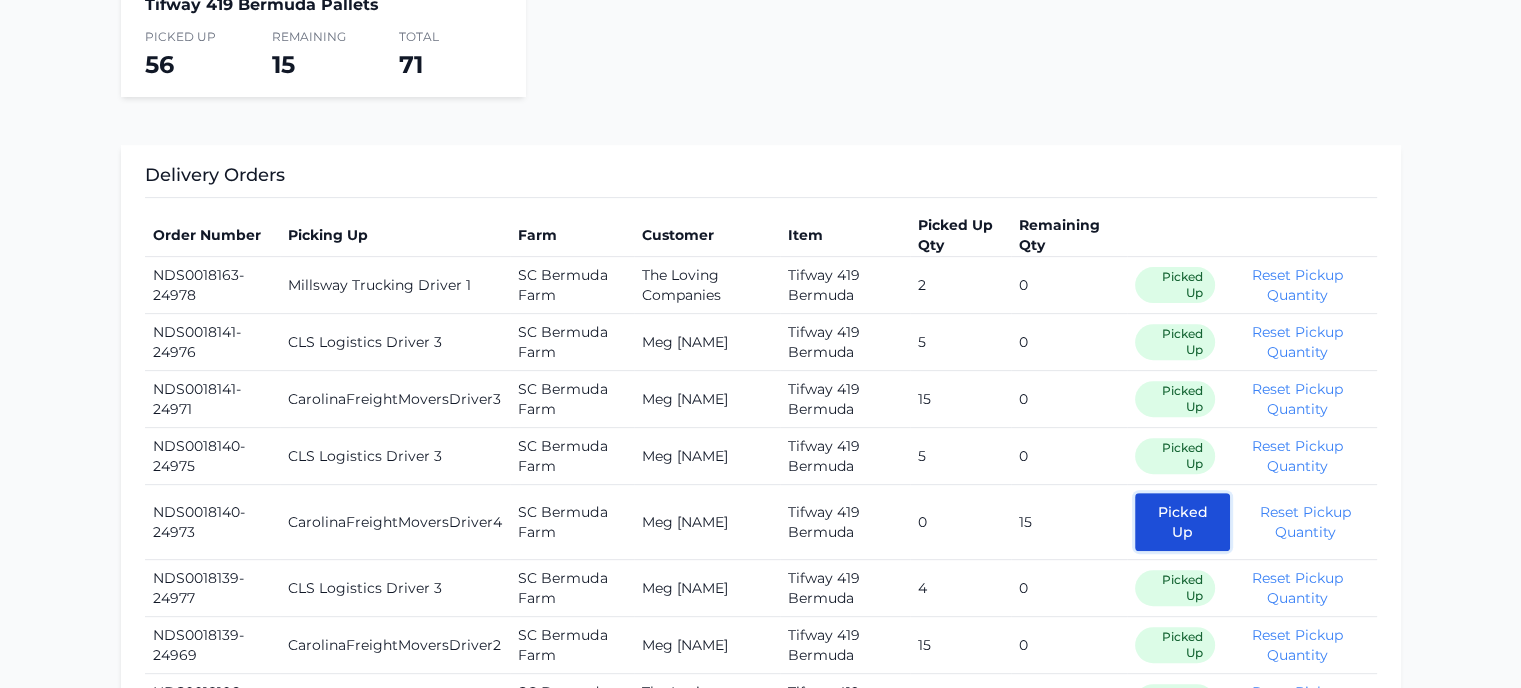 click on "Picked
Up" at bounding box center [1182, 522] 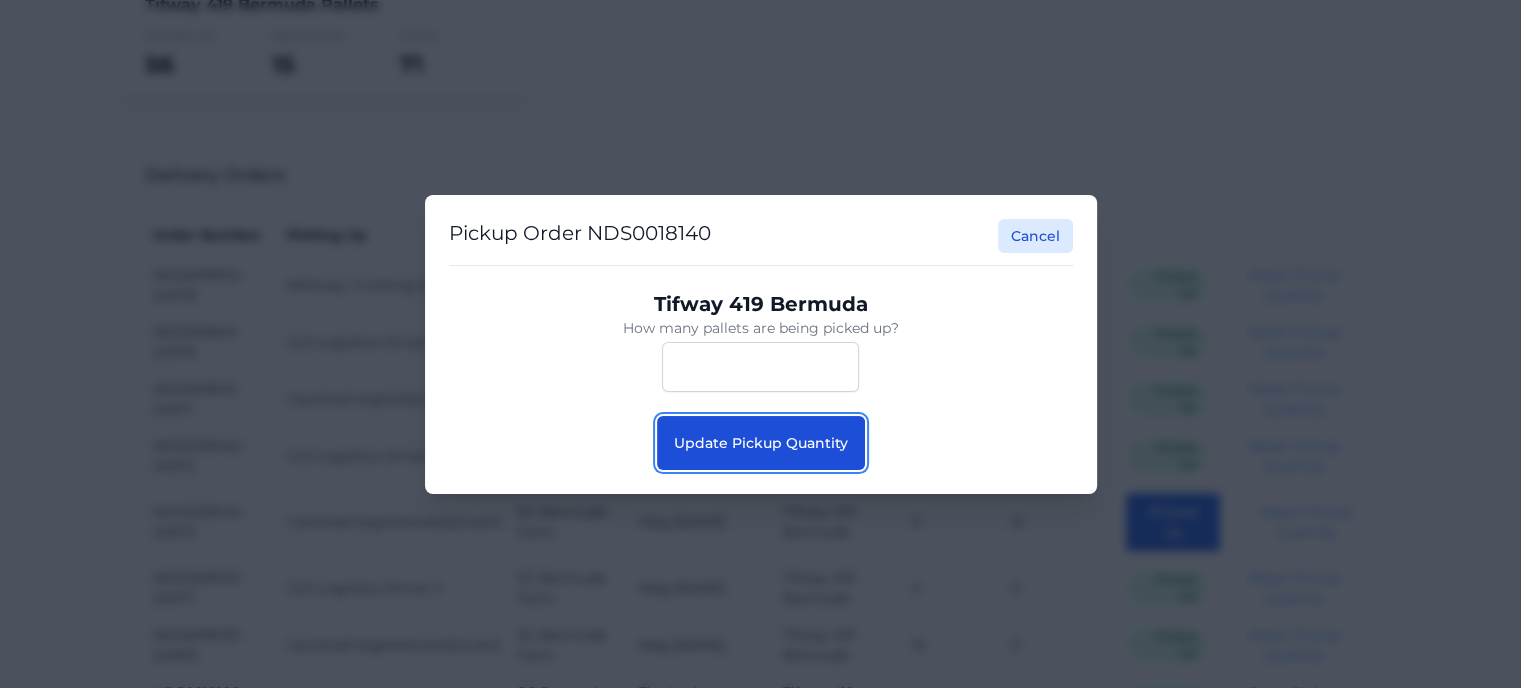 click on "Update Pickup Quantity" at bounding box center (761, 443) 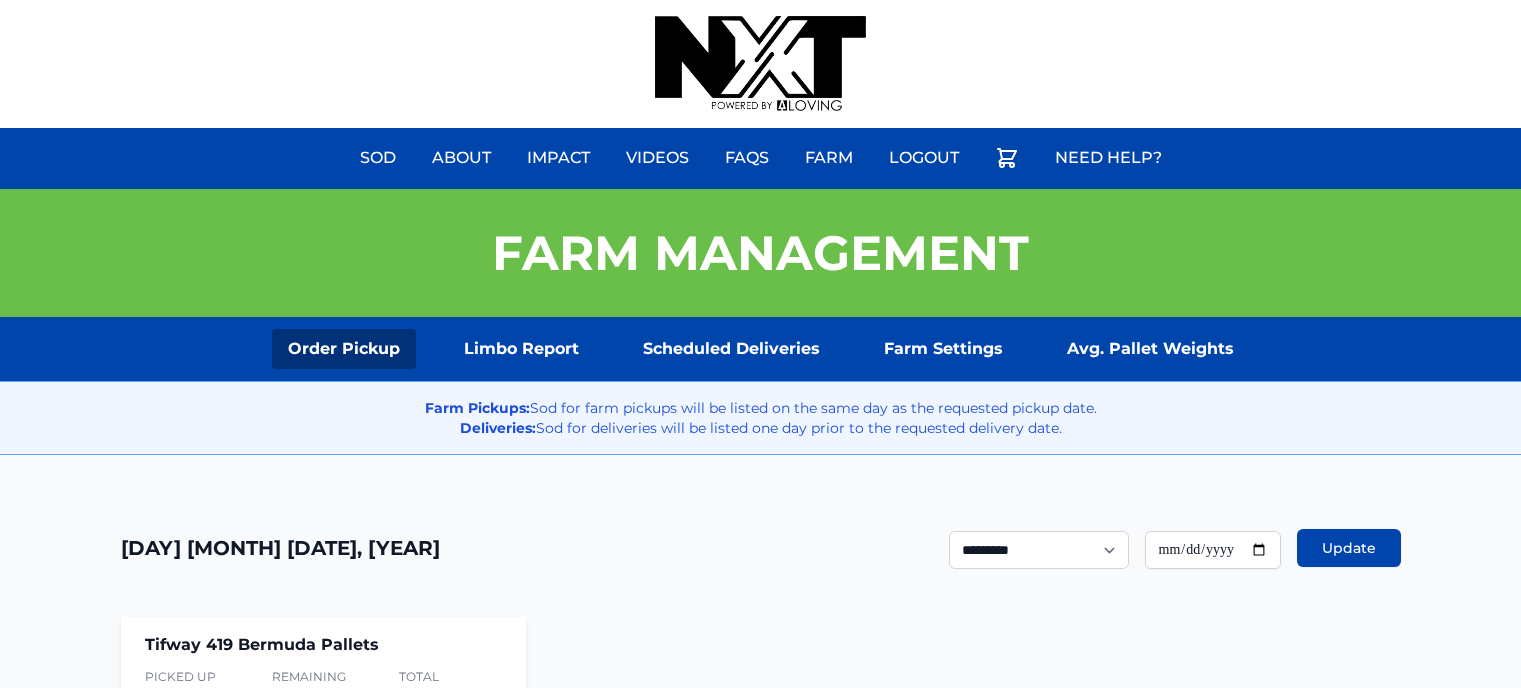 scroll, scrollTop: 0, scrollLeft: 0, axis: both 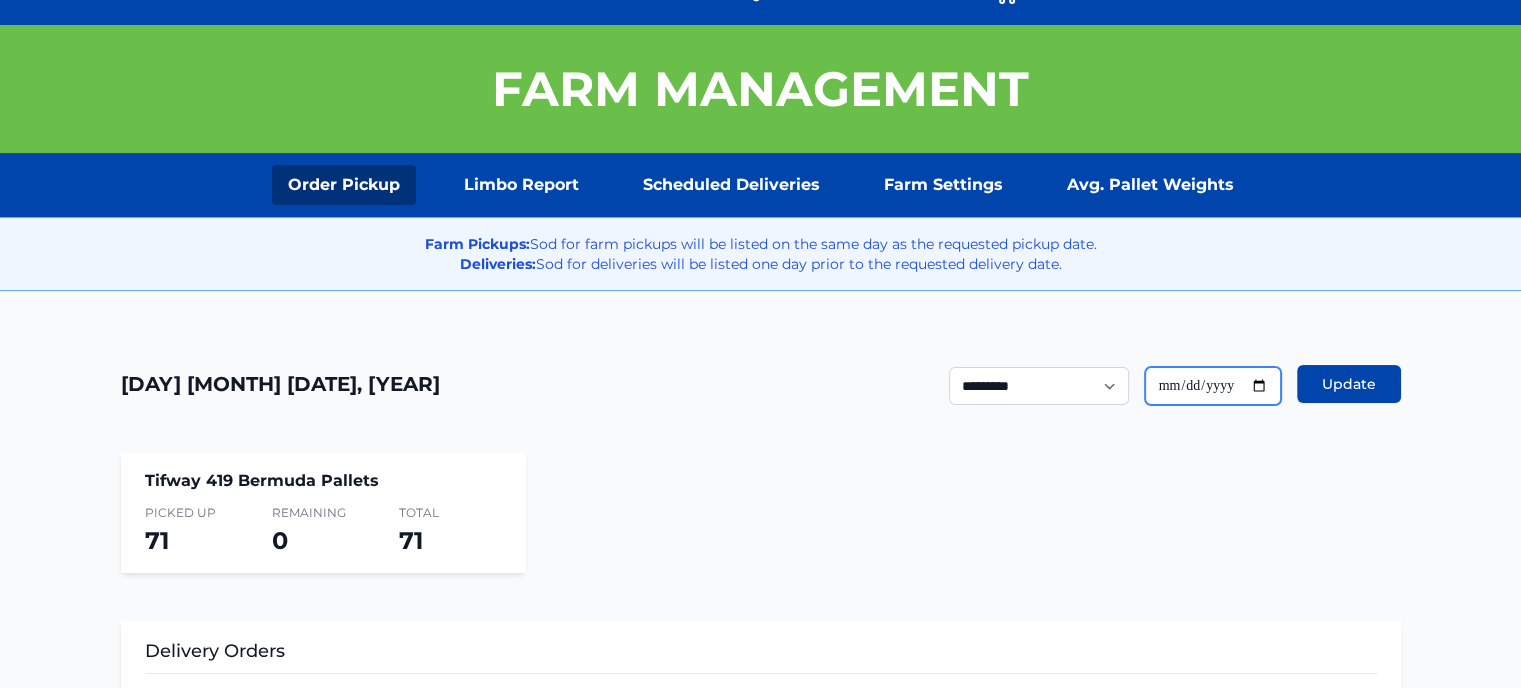 click on "**********" at bounding box center [1213, 386] 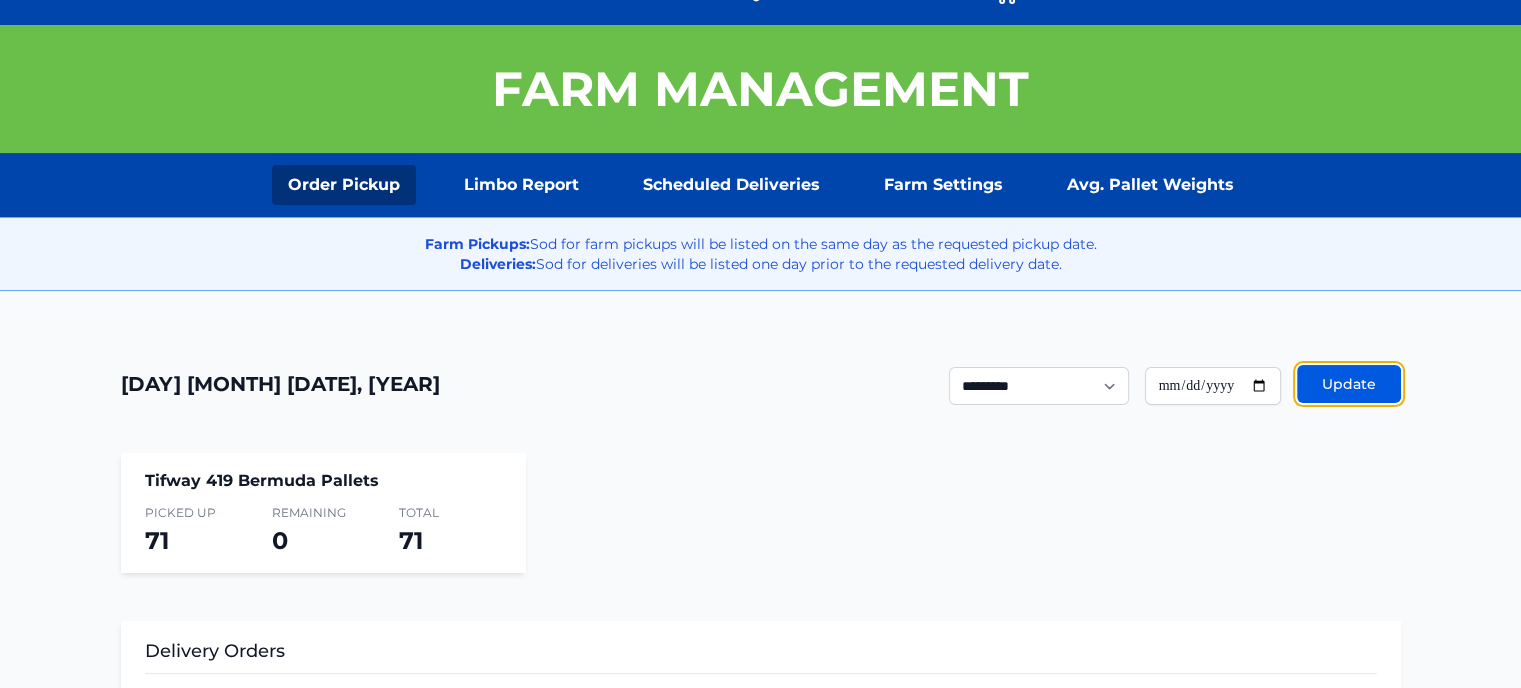 click on "Update" at bounding box center [1349, 384] 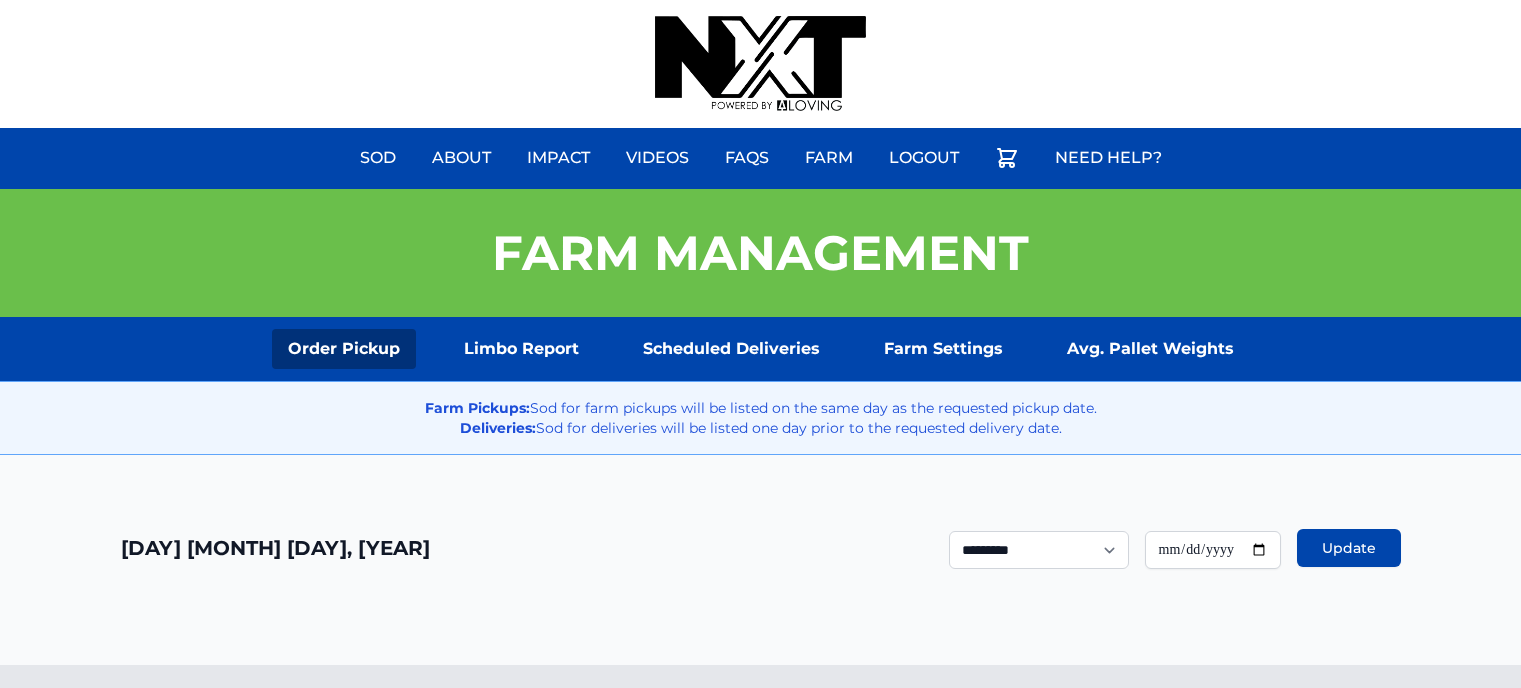scroll, scrollTop: 0, scrollLeft: 0, axis: both 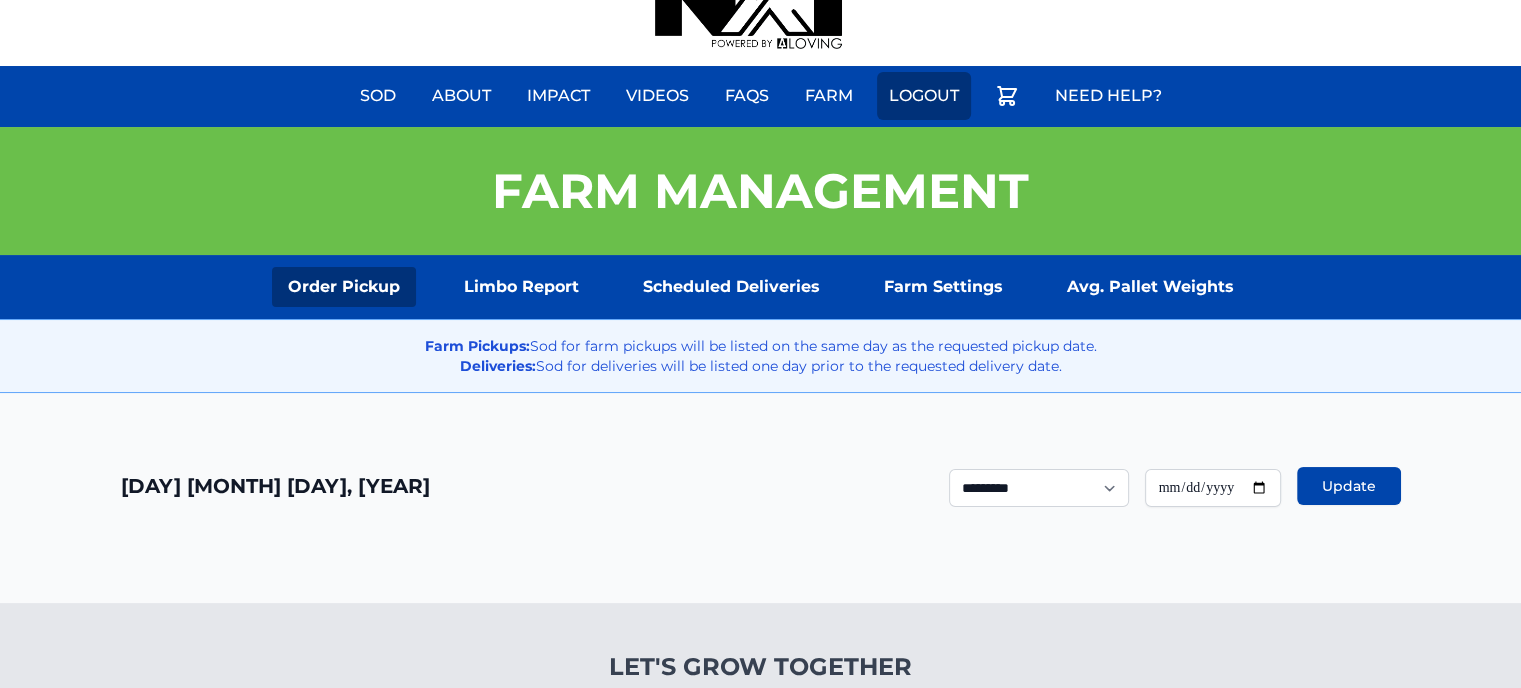 click on "Logout" at bounding box center (924, 96) 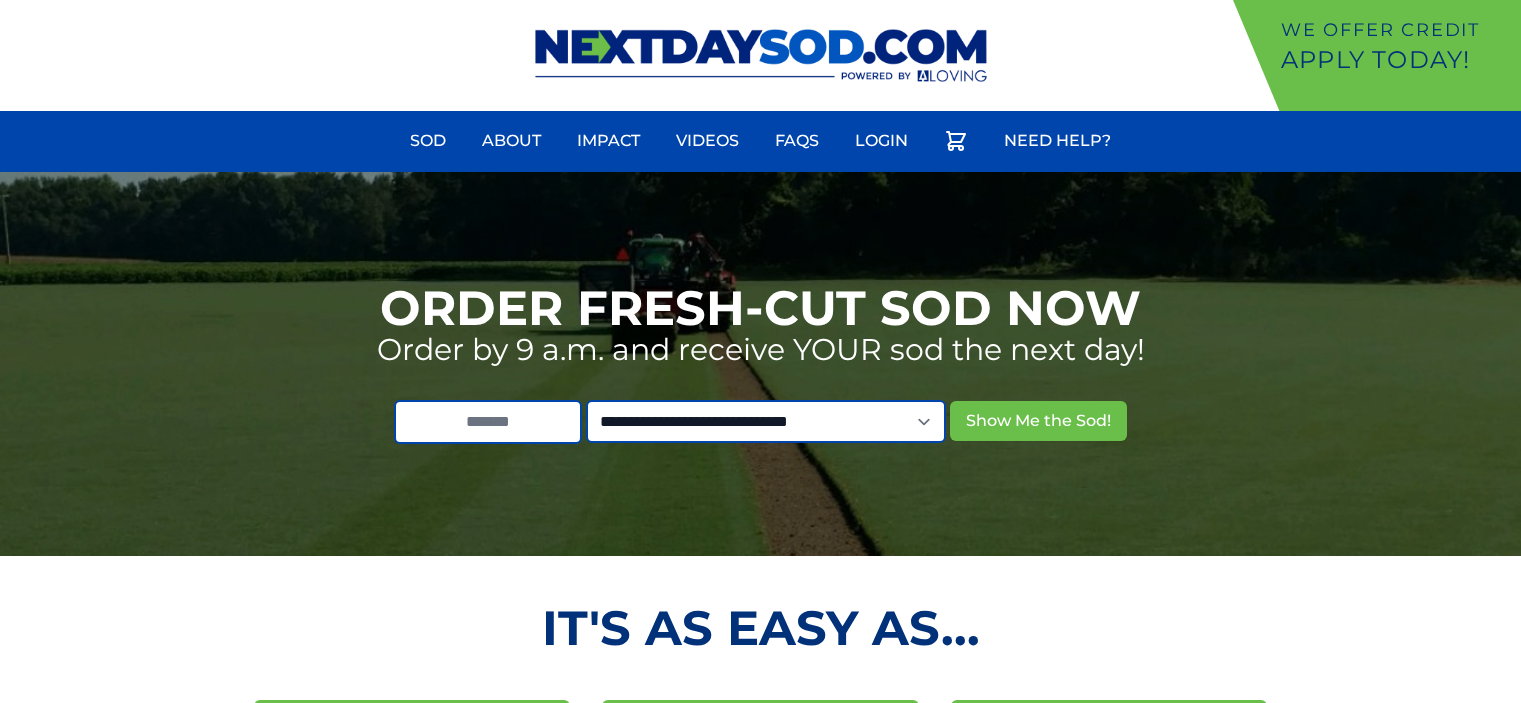 scroll, scrollTop: 0, scrollLeft: 0, axis: both 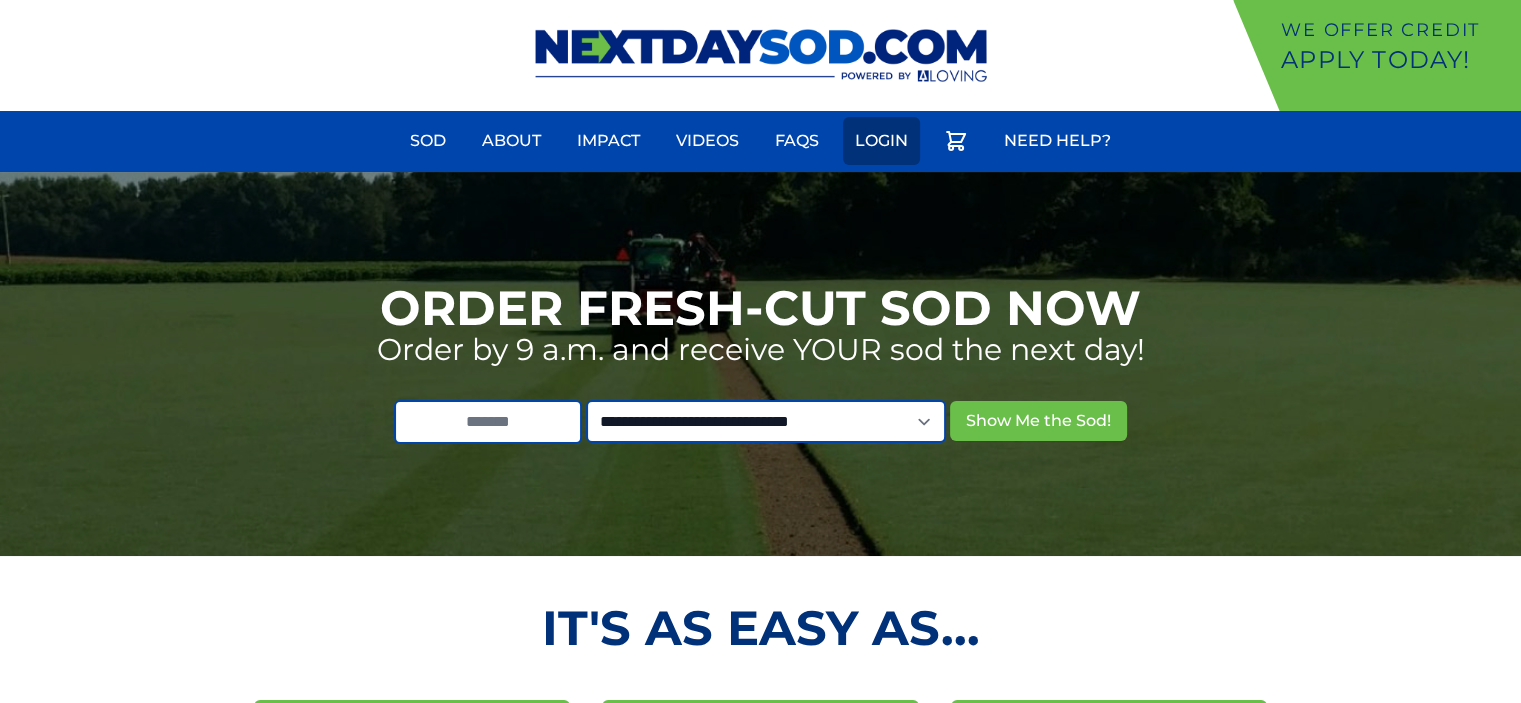 click on "Login" at bounding box center [881, 141] 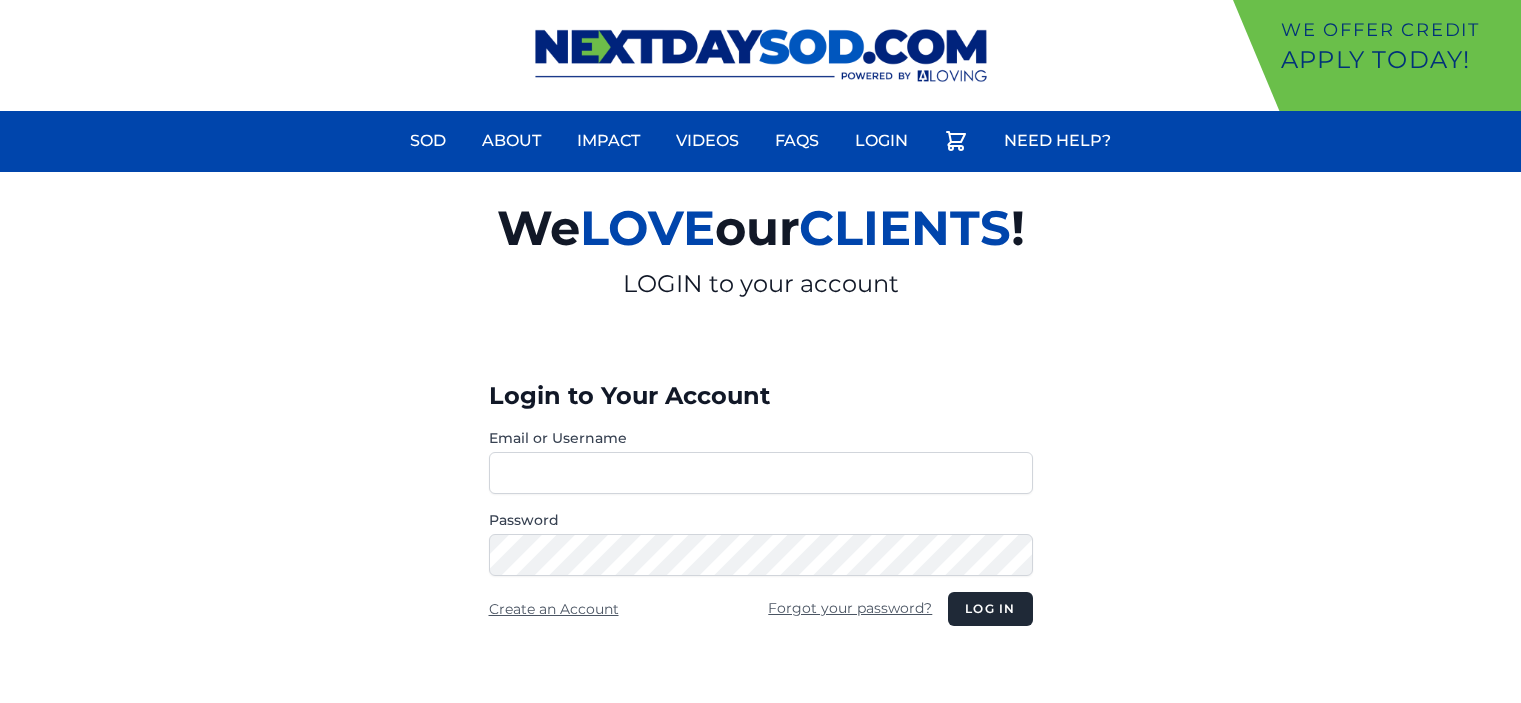 scroll, scrollTop: 0, scrollLeft: 0, axis: both 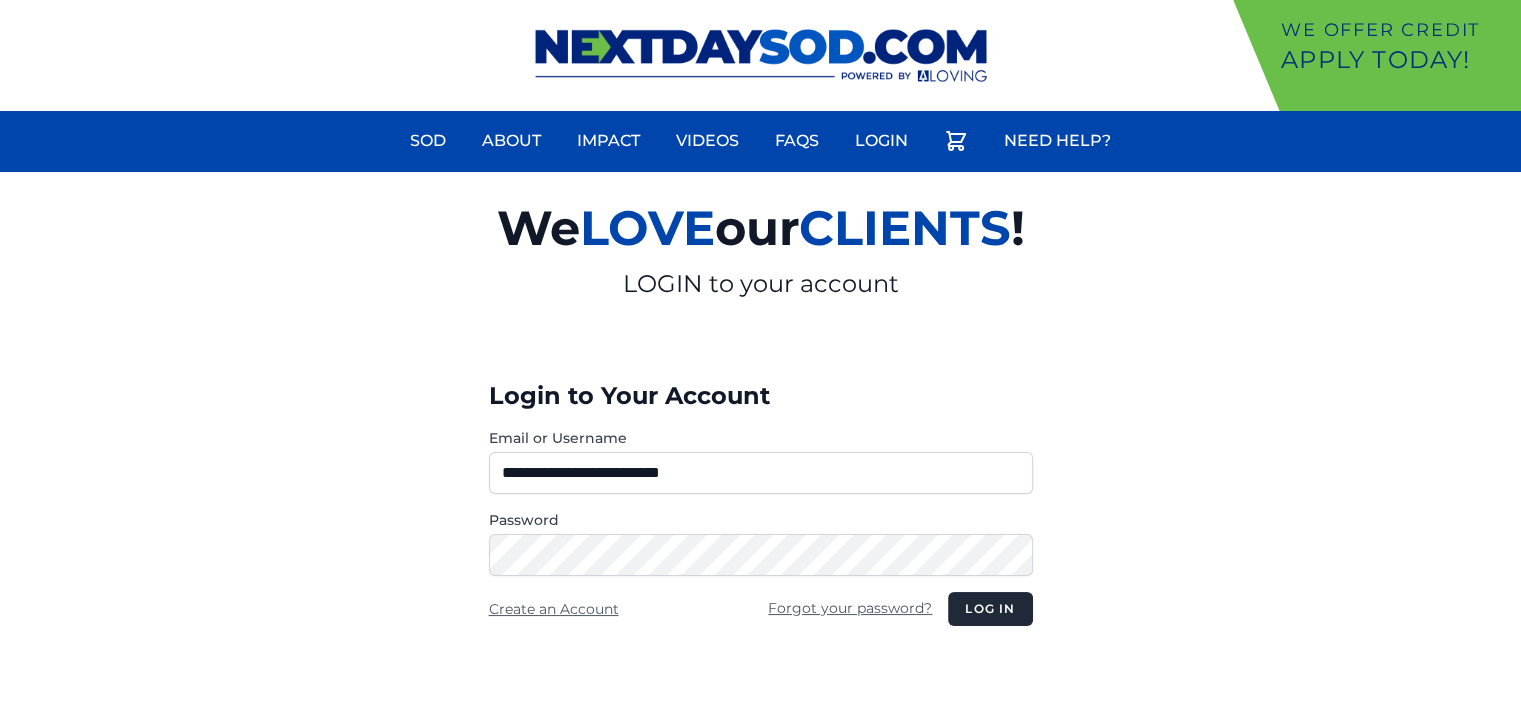 click on "**********" at bounding box center [761, 473] 